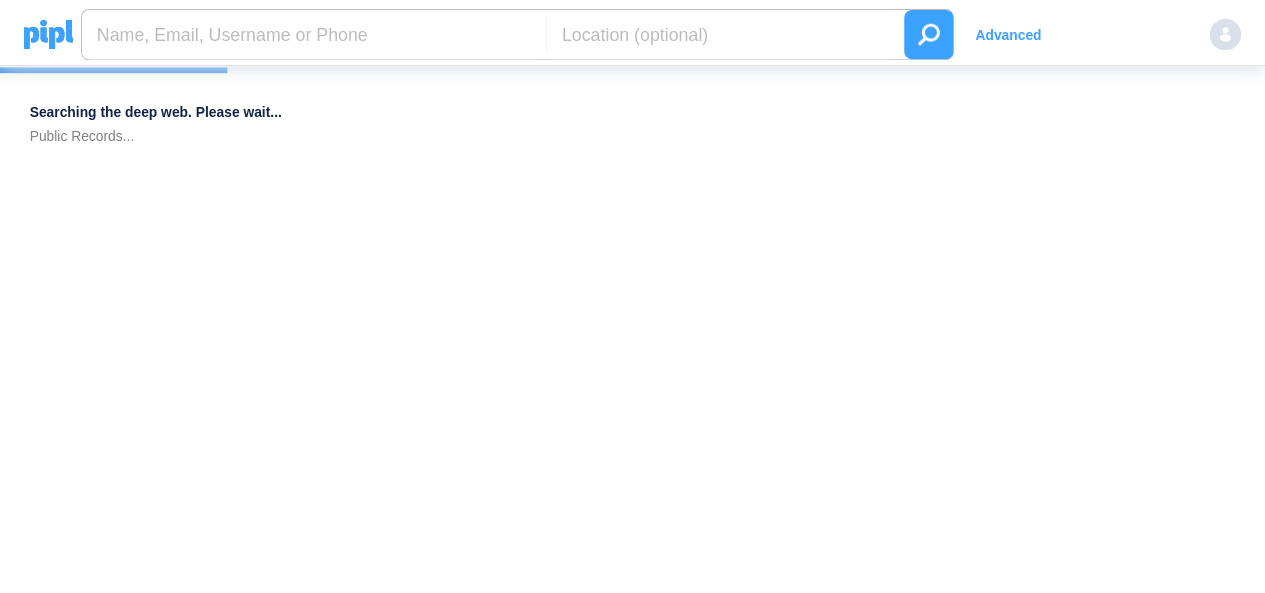scroll, scrollTop: 0, scrollLeft: 0, axis: both 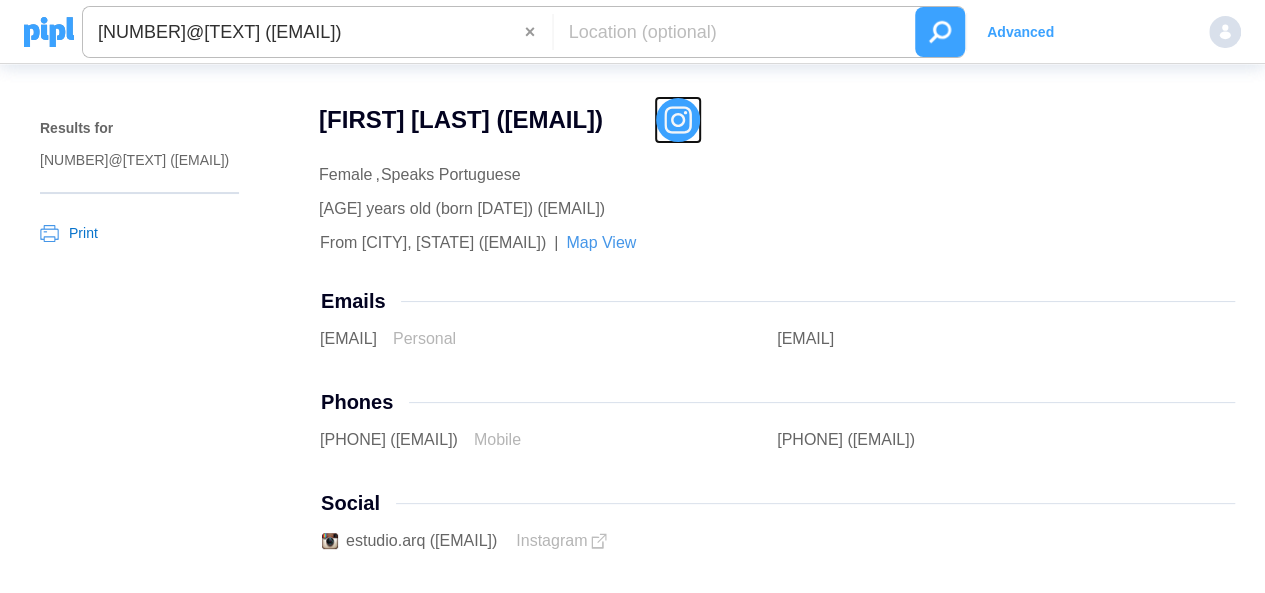 click at bounding box center (678, 120) 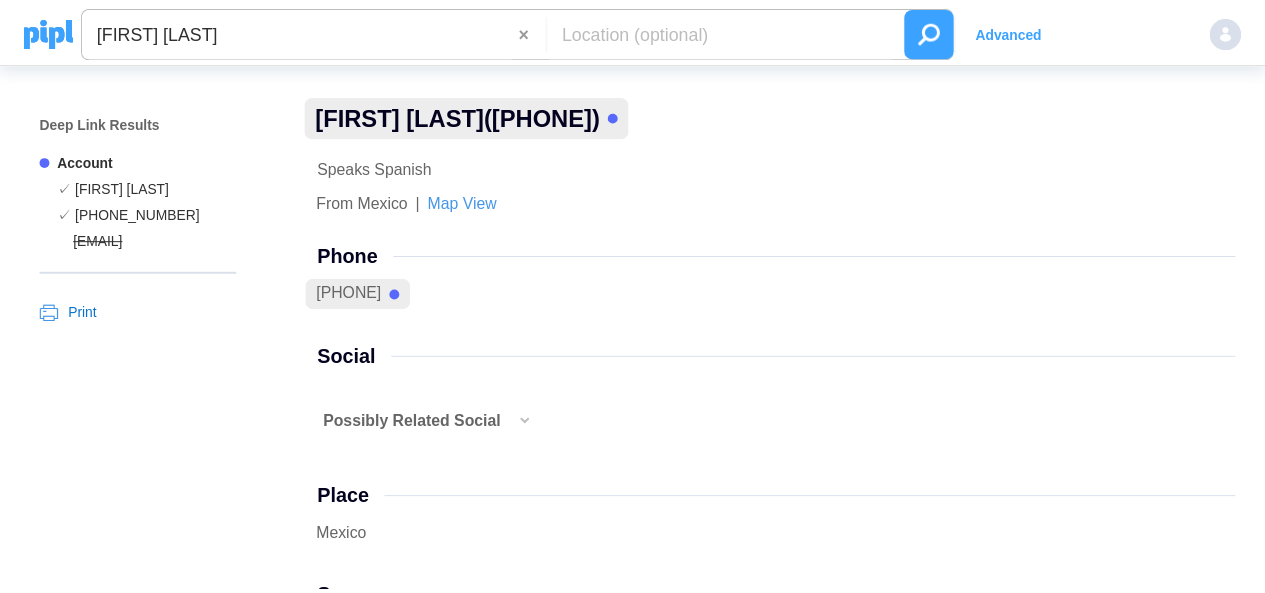 scroll, scrollTop: 0, scrollLeft: 0, axis: both 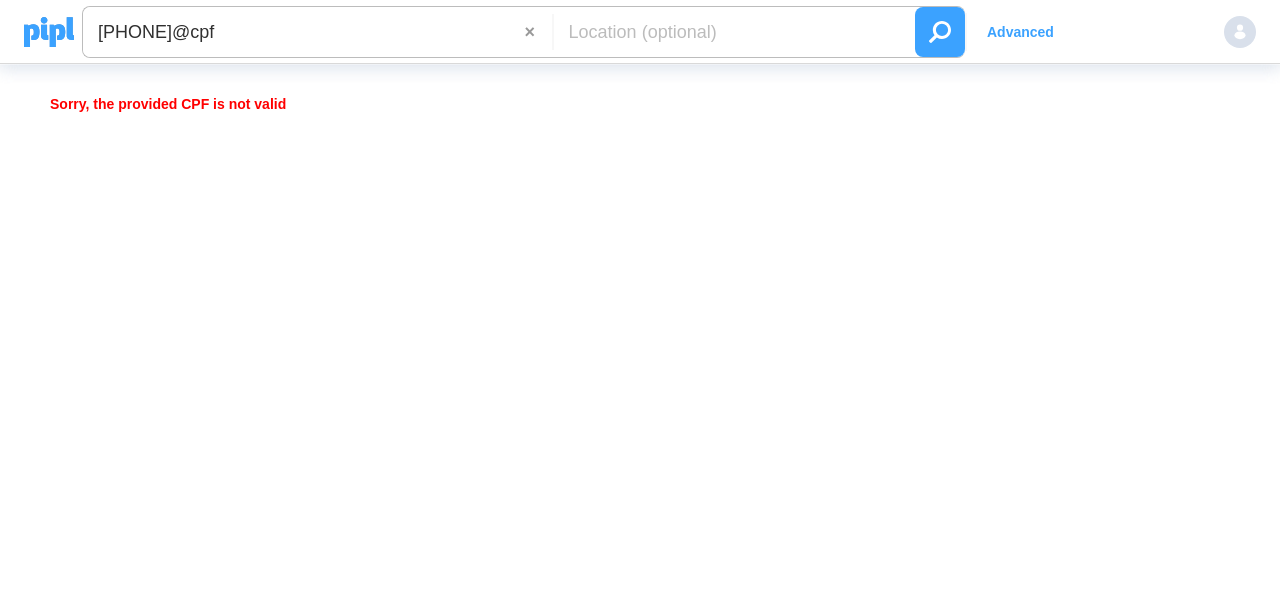 drag, startPoint x: 206, startPoint y: 37, endPoint x: 216, endPoint y: 35, distance: 10.198039 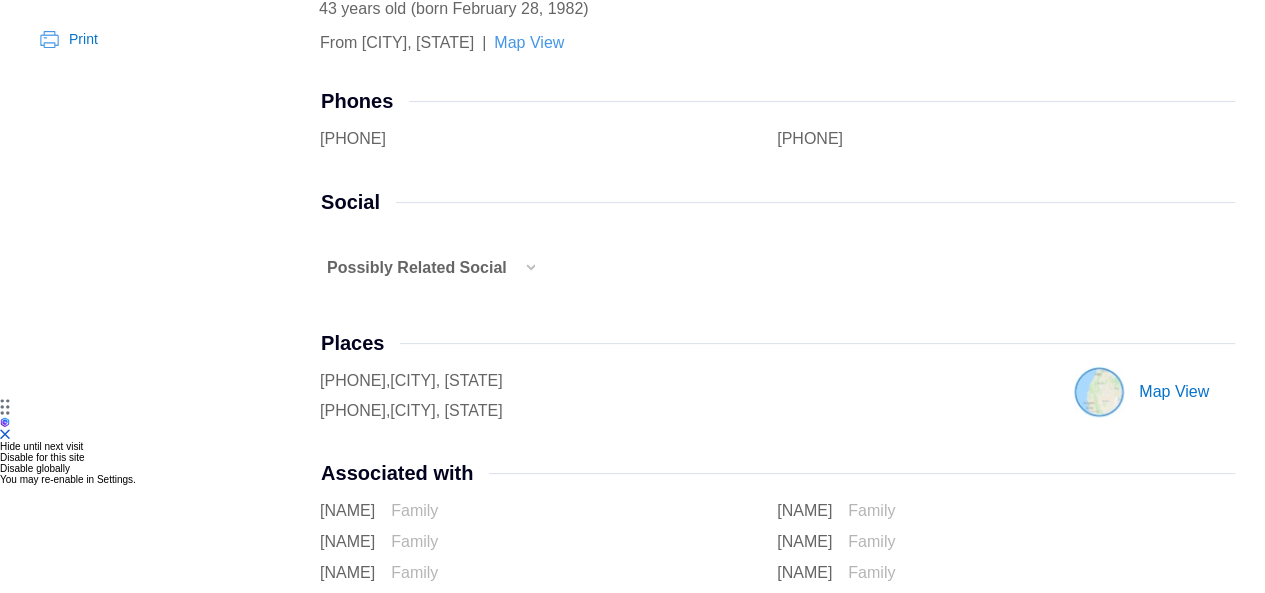 scroll, scrollTop: 200, scrollLeft: 0, axis: vertical 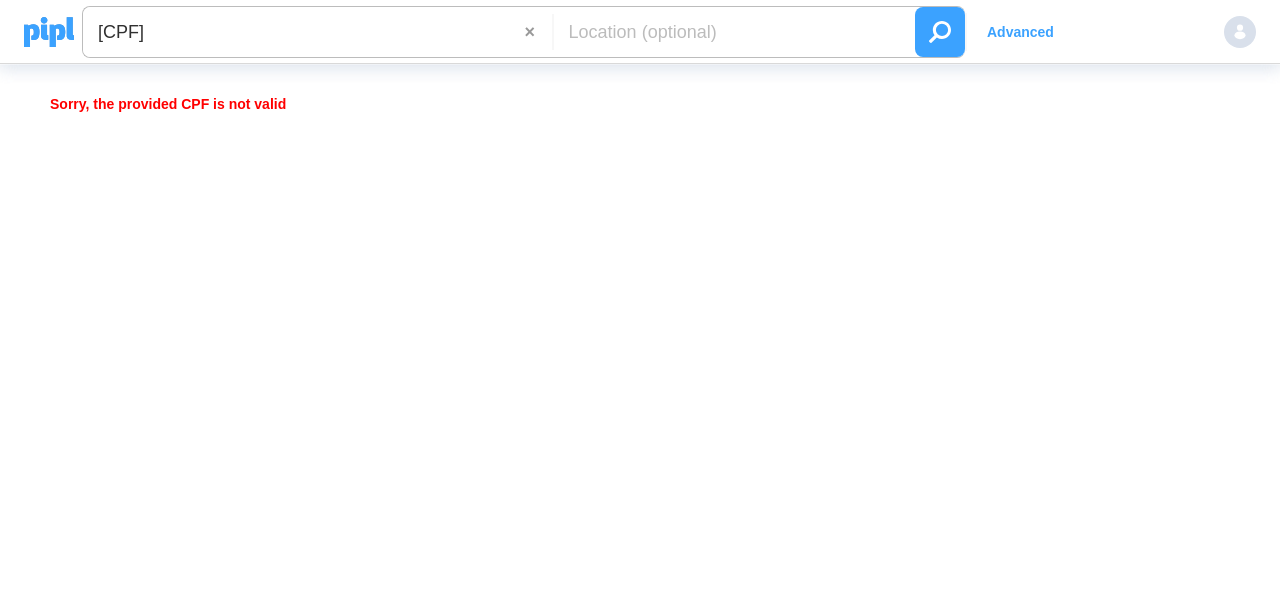 drag, startPoint x: 203, startPoint y: 36, endPoint x: 301, endPoint y: 41, distance: 98.12747 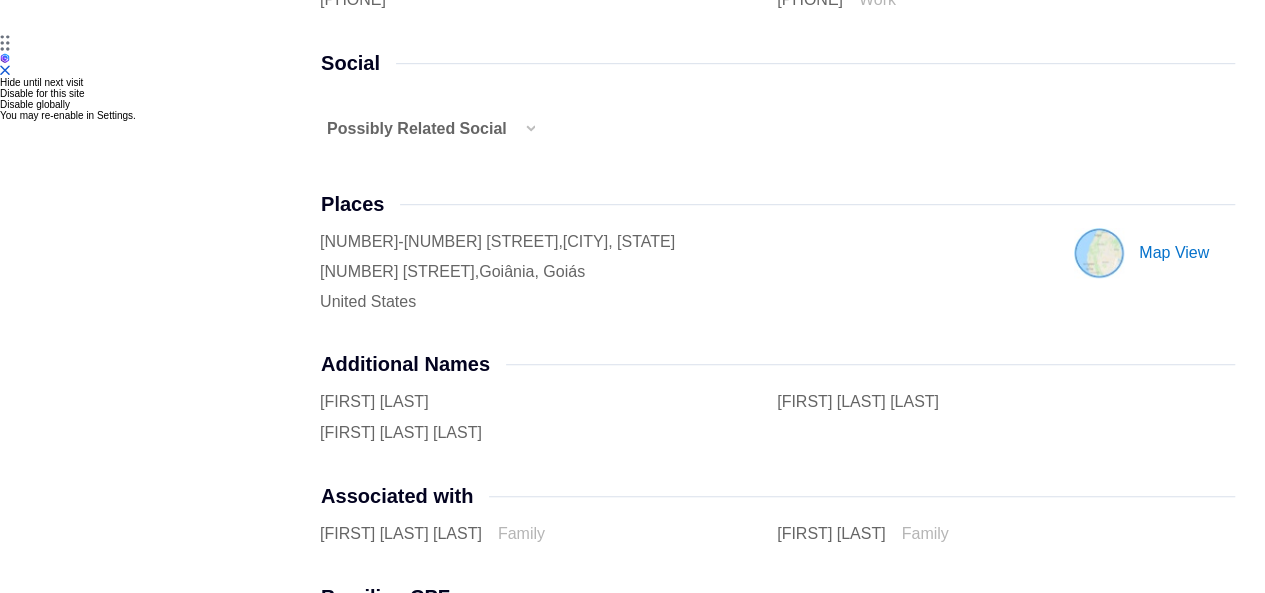 scroll, scrollTop: 600, scrollLeft: 0, axis: vertical 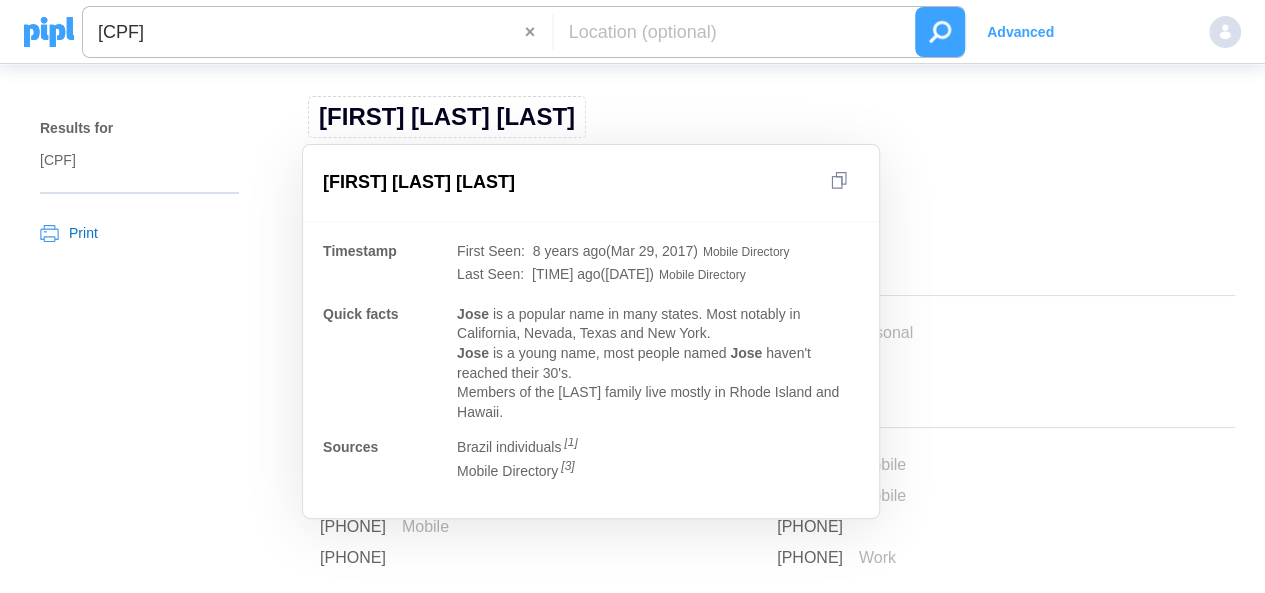 drag, startPoint x: 312, startPoint y: 111, endPoint x: 594, endPoint y: 114, distance: 282.01596 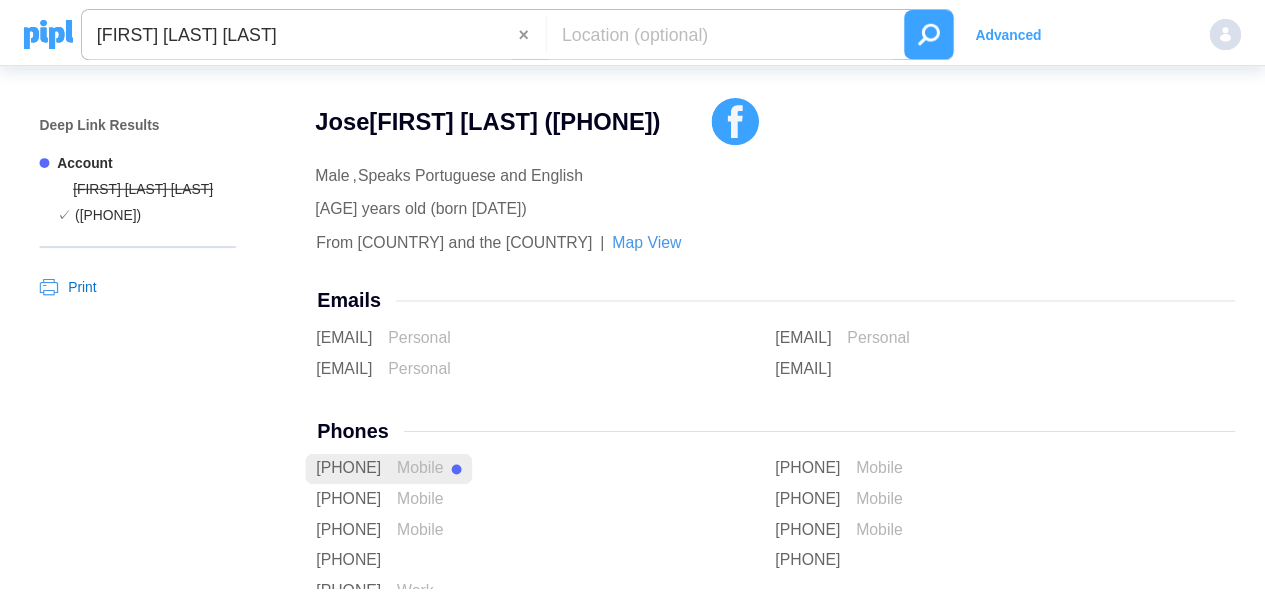 scroll, scrollTop: 0, scrollLeft: 0, axis: both 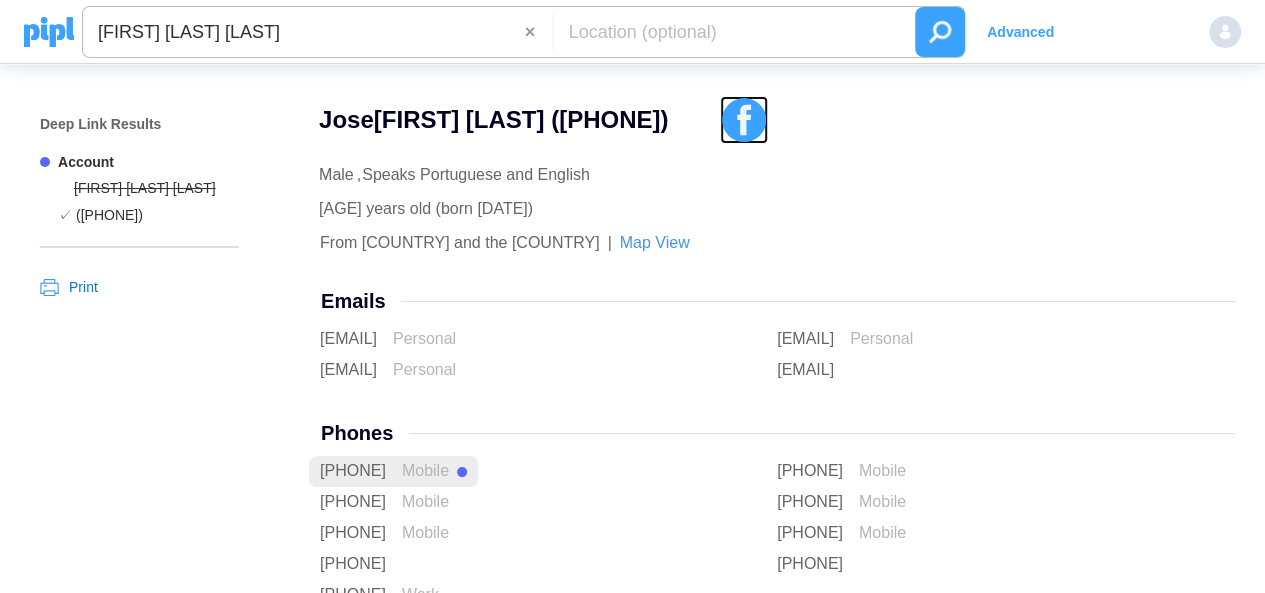 click at bounding box center (744, 120) 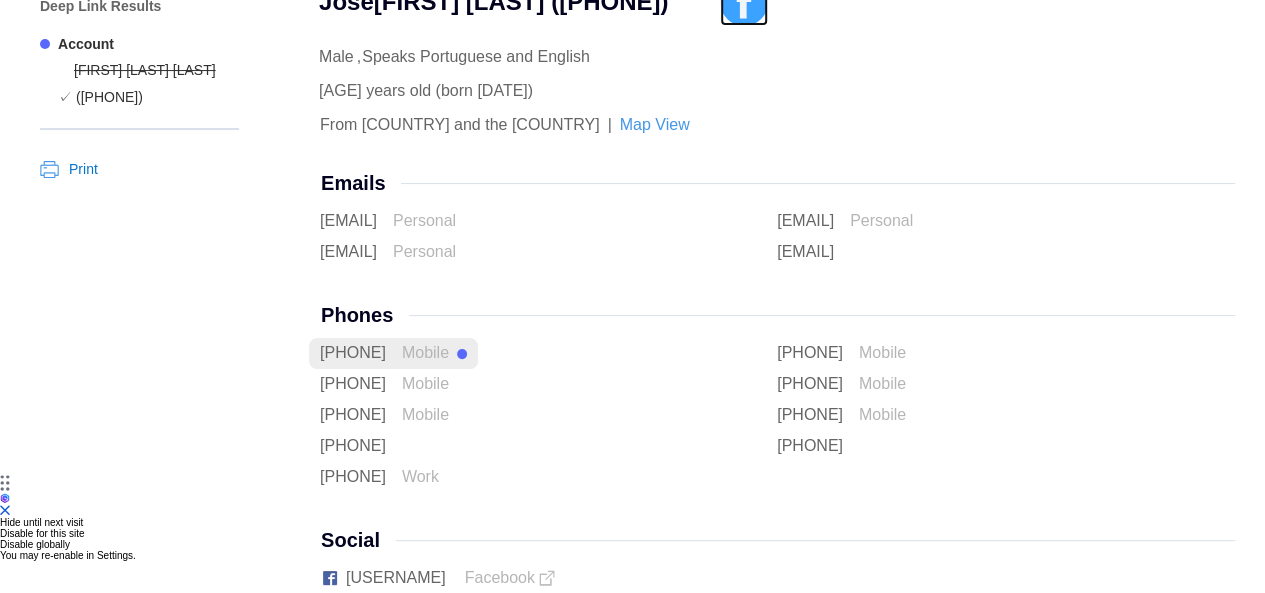 scroll, scrollTop: 400, scrollLeft: 0, axis: vertical 